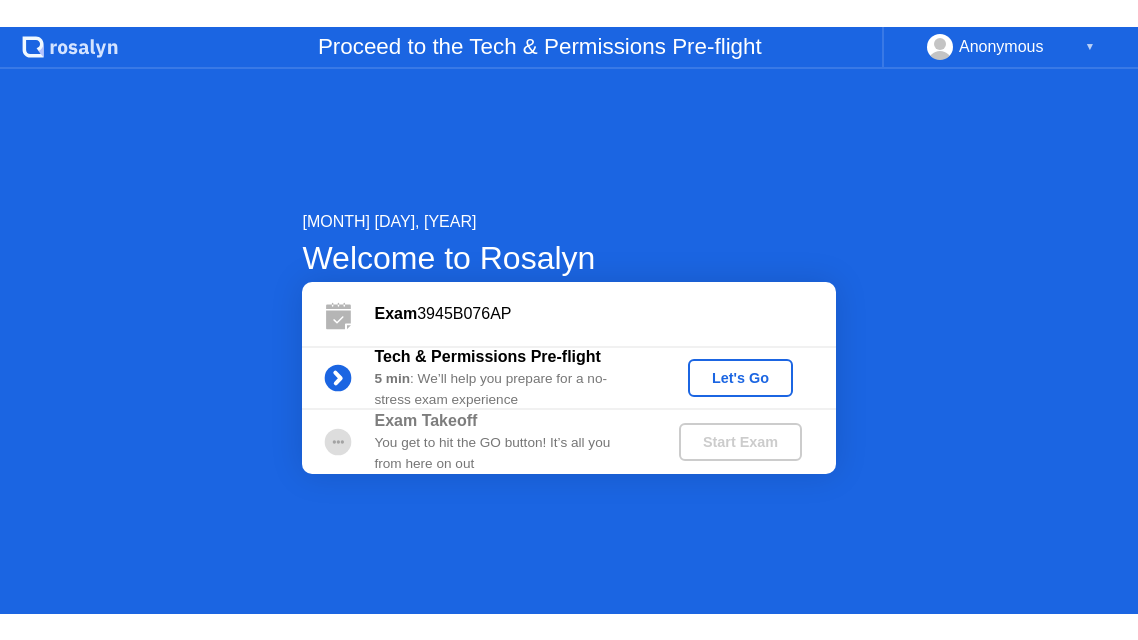 scroll, scrollTop: 0, scrollLeft: 0, axis: both 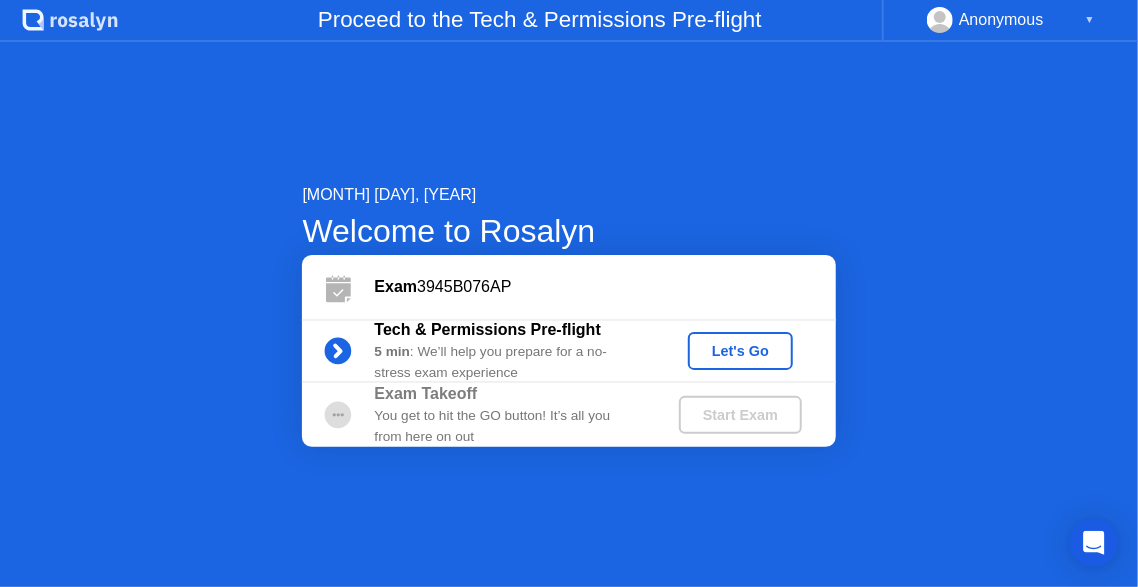 click on "Let's Go" 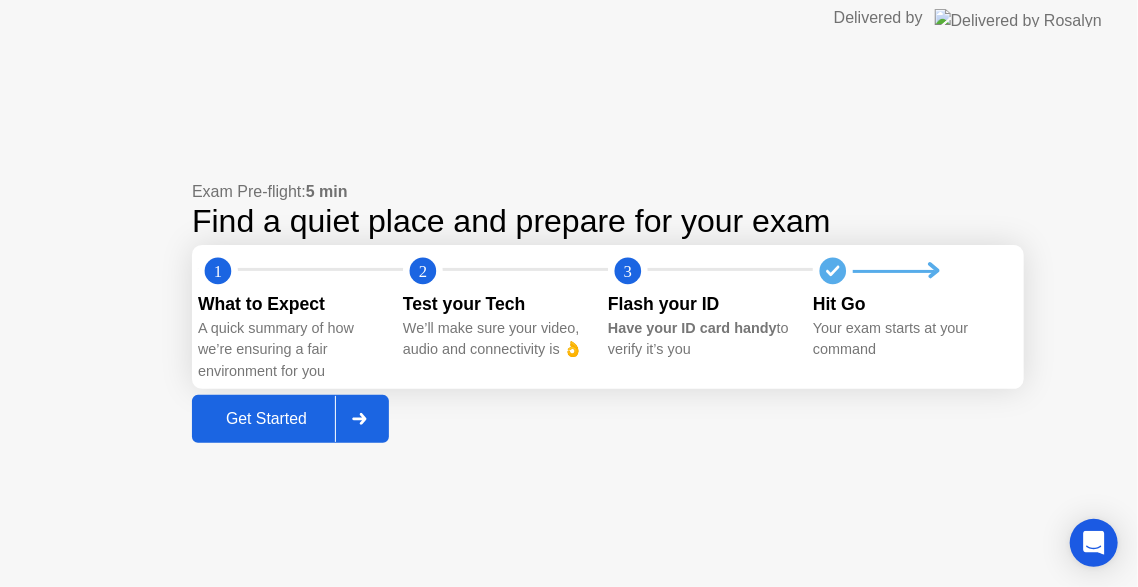 click on "Get Started" 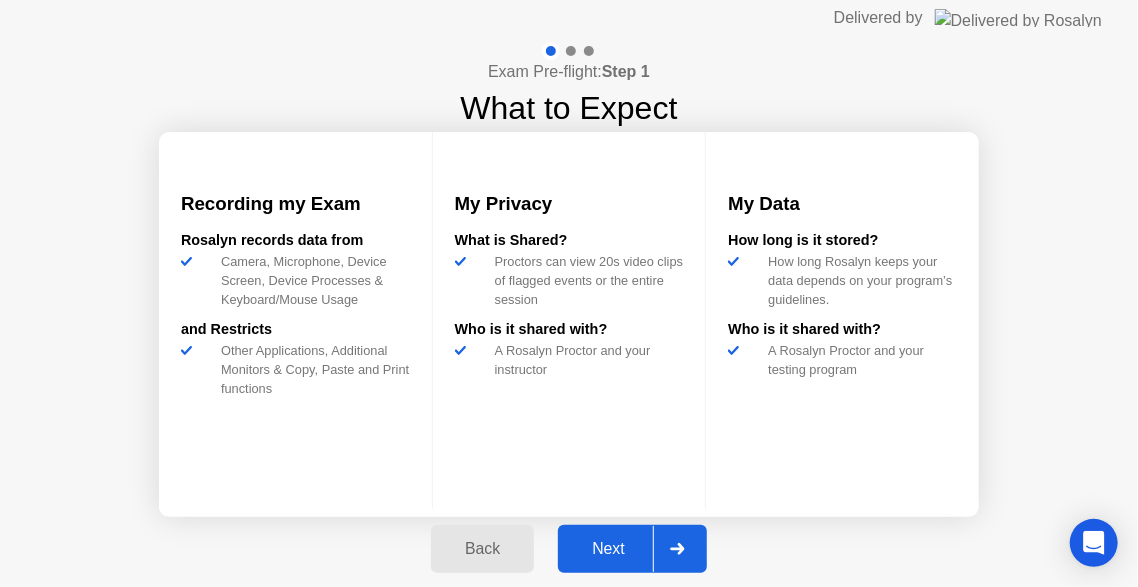 click on "Next" 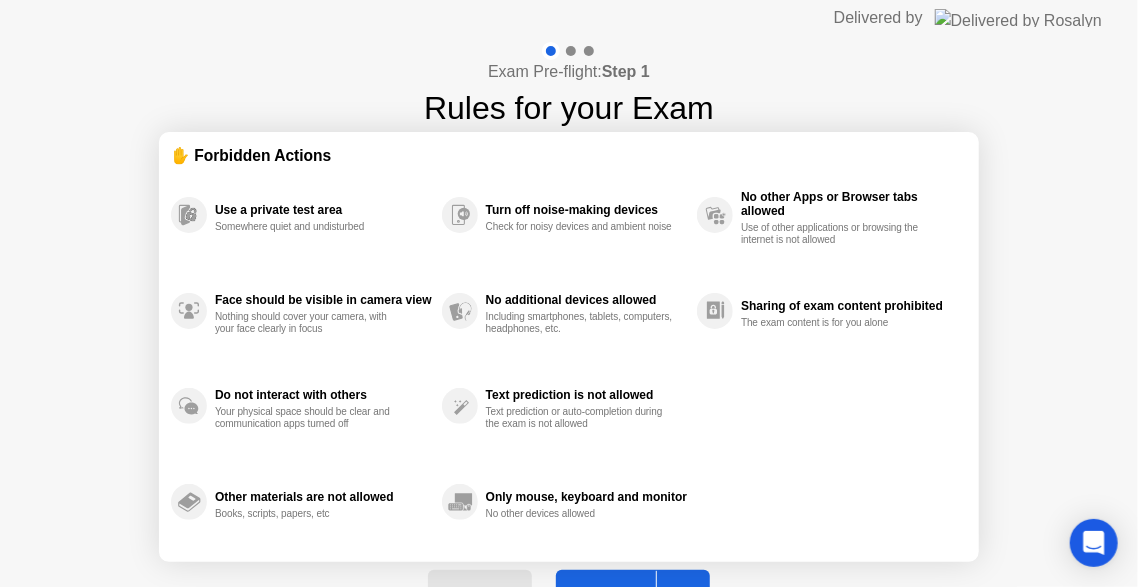 click on "✋ Forbidden Actions Use a private test area Somewhere quiet and undisturbed Face should be visible in camera view Nothing should cover your camera, with your face clearly in focus Do not interact with others Your physical space should be clear and communication apps turned off Other materials are not allowed Books, scripts, papers, etc Turn off noise-making devices Check for noisy devices and ambient noise No additional devices allowed Including smartphones, tablets, computers, headphones, etc. Text prediction is not allowed Text prediction or auto-completion during the exam is not allowed Only mouse, keyboard and monitor No other devices allowed No other Apps or Browser tabs allowed Use of other applications or browsing the internet is not allowed Sharing of exam content prohibited The exam content is for you alone" 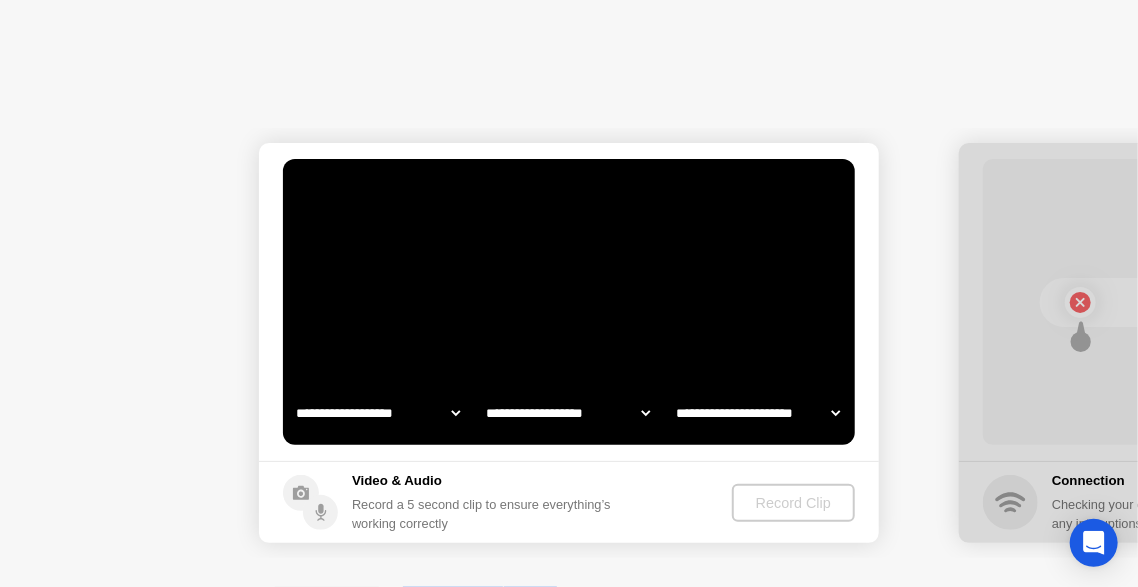 select on "**********" 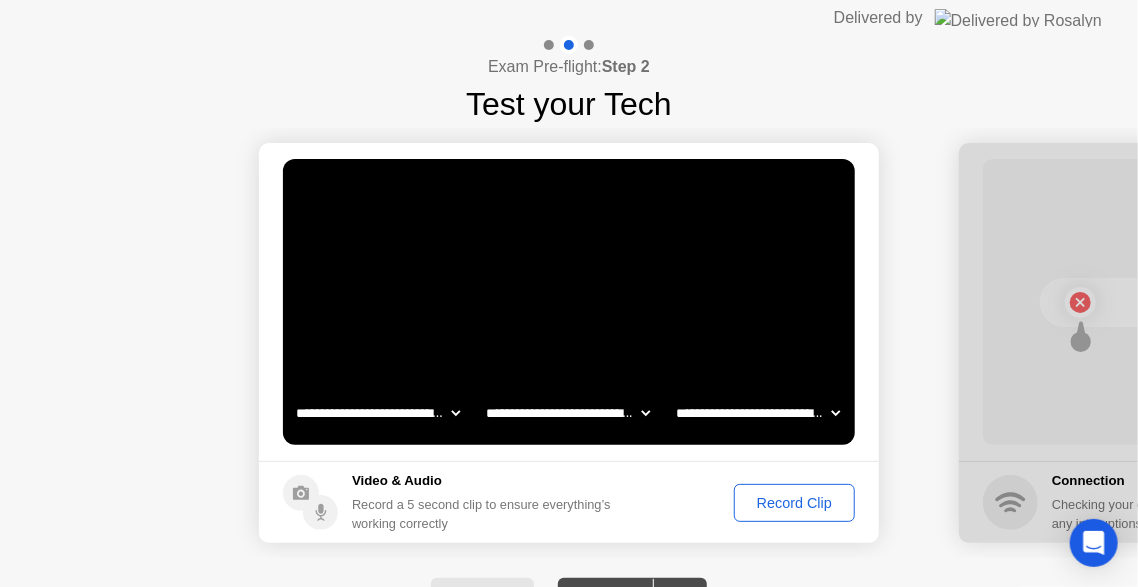 click on "Record Clip" 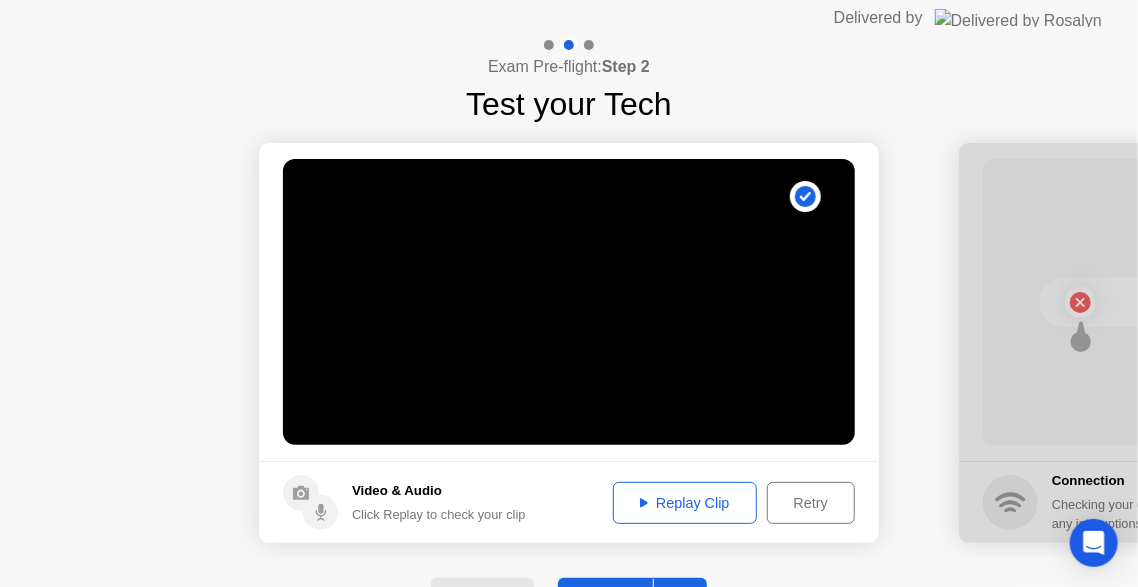 click on "Replay Clip" 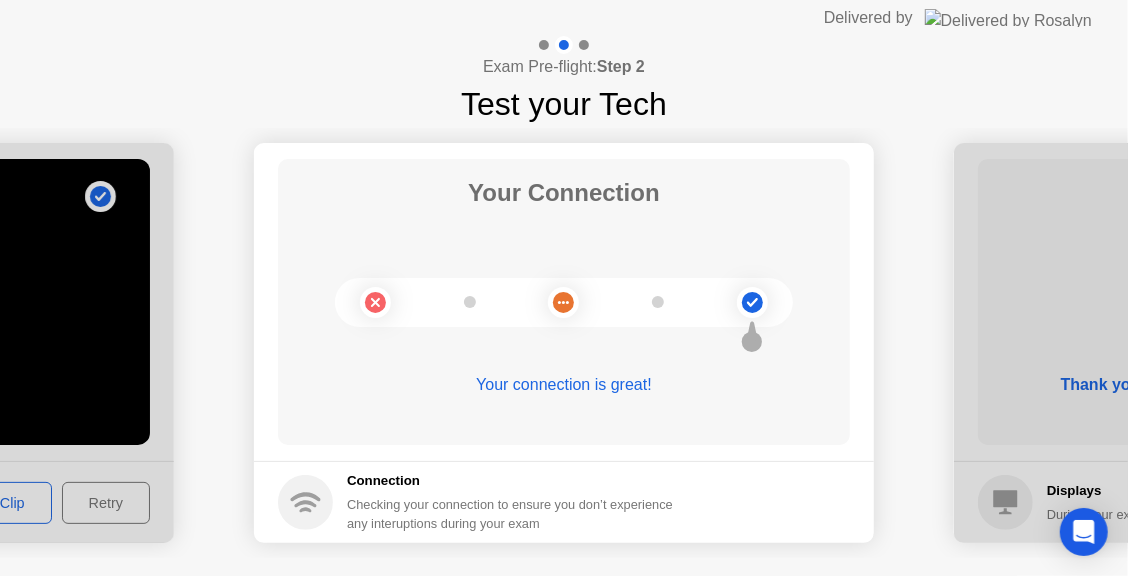 click on "**********" 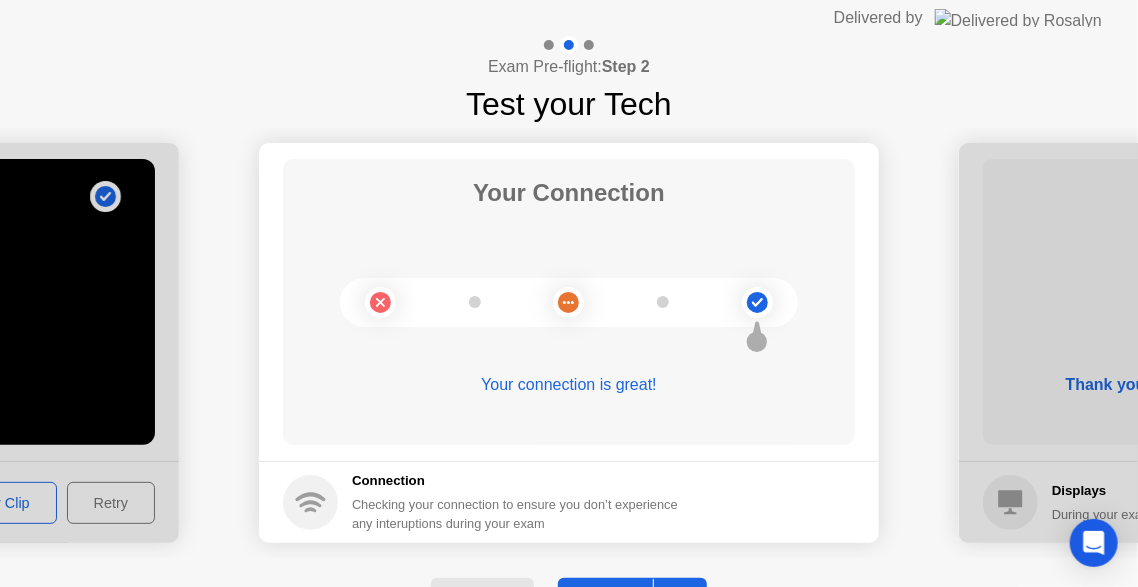 click on "Next" 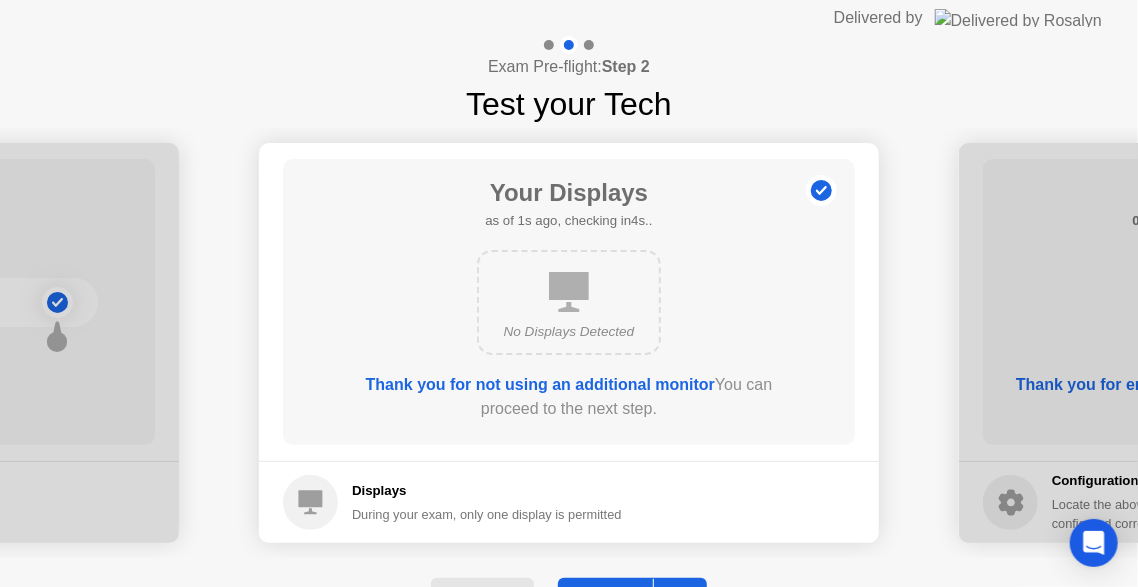 drag, startPoint x: 880, startPoint y: 573, endPoint x: 821, endPoint y: 466, distance: 122.18838 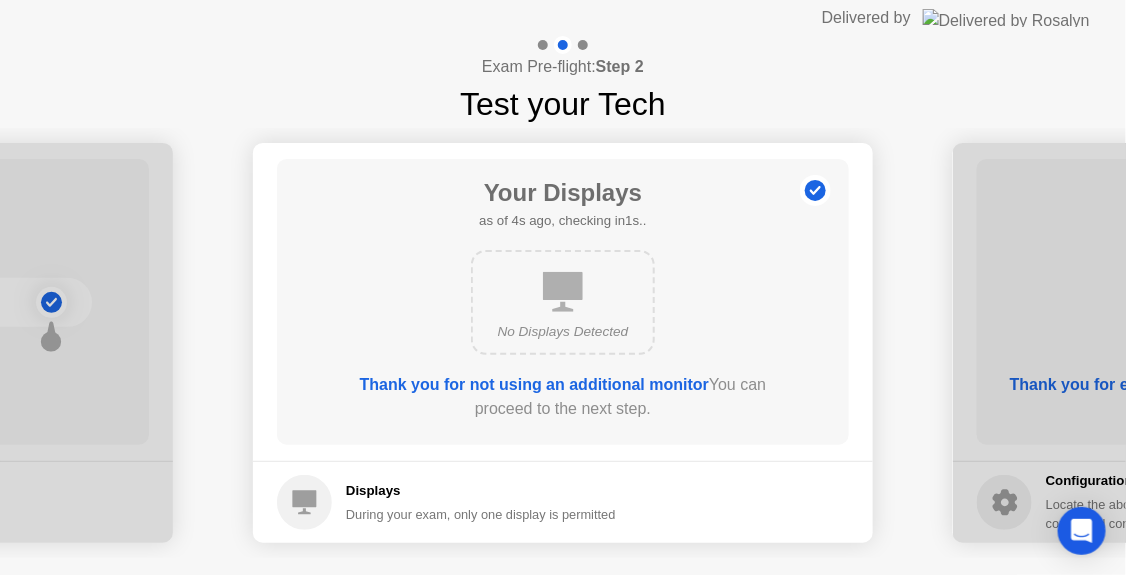 drag, startPoint x: 915, startPoint y: 424, endPoint x: 961, endPoint y: 453, distance: 54.378304 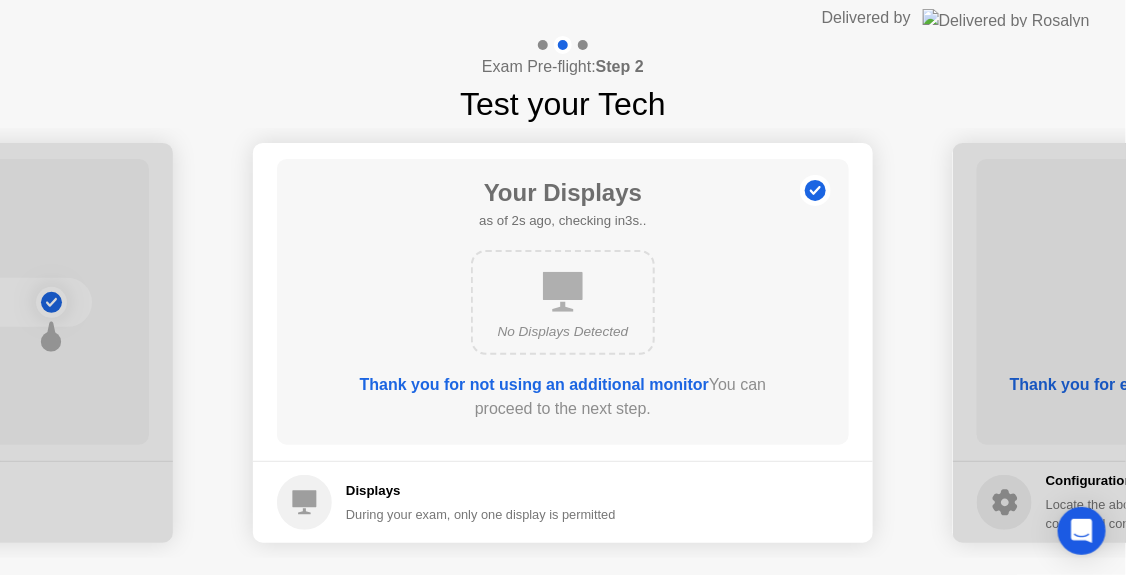 drag, startPoint x: 913, startPoint y: 494, endPoint x: 916, endPoint y: 341, distance: 153.0294 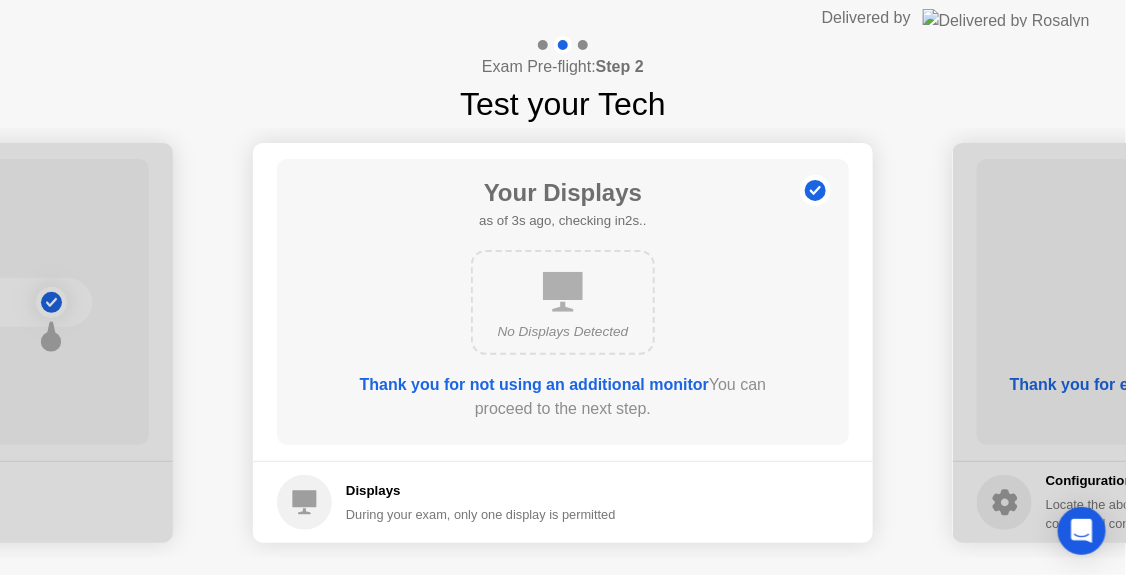 drag, startPoint x: 870, startPoint y: 486, endPoint x: 730, endPoint y: 338, distance: 203.72531 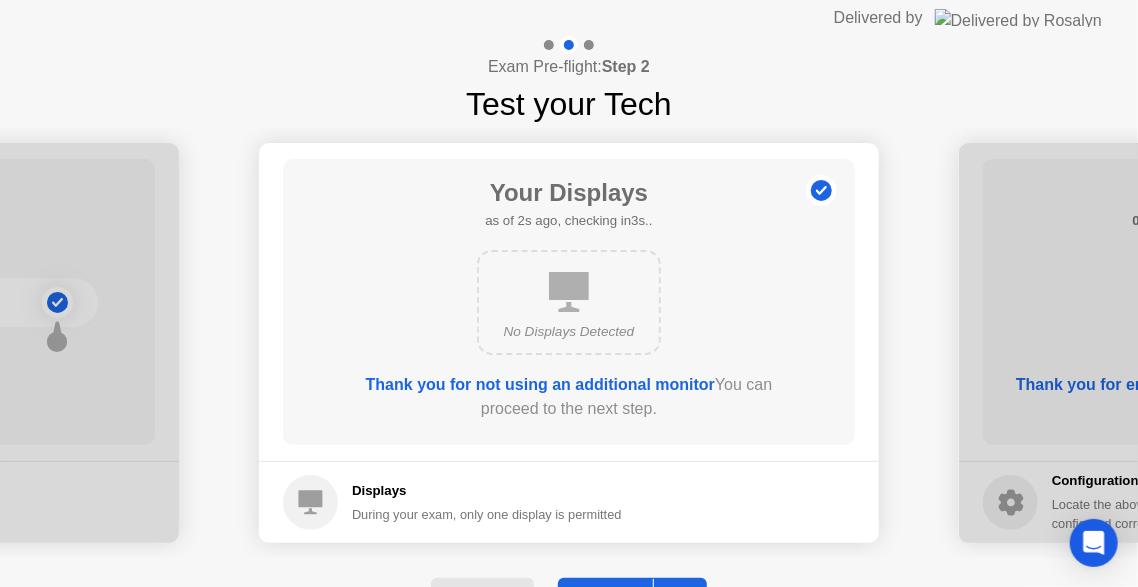 click on "Next" 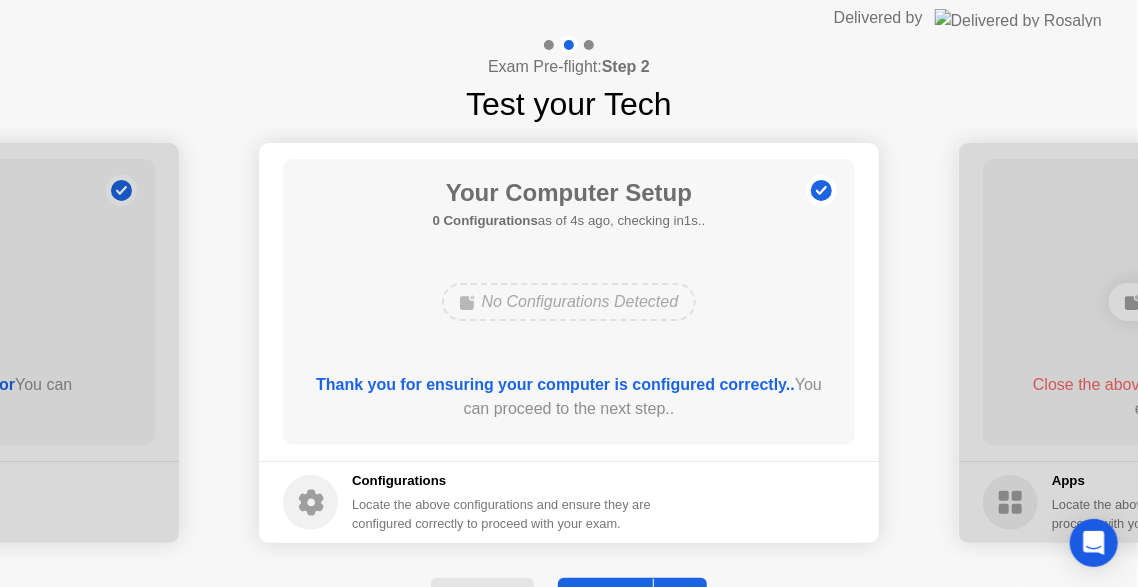 click on "Next" 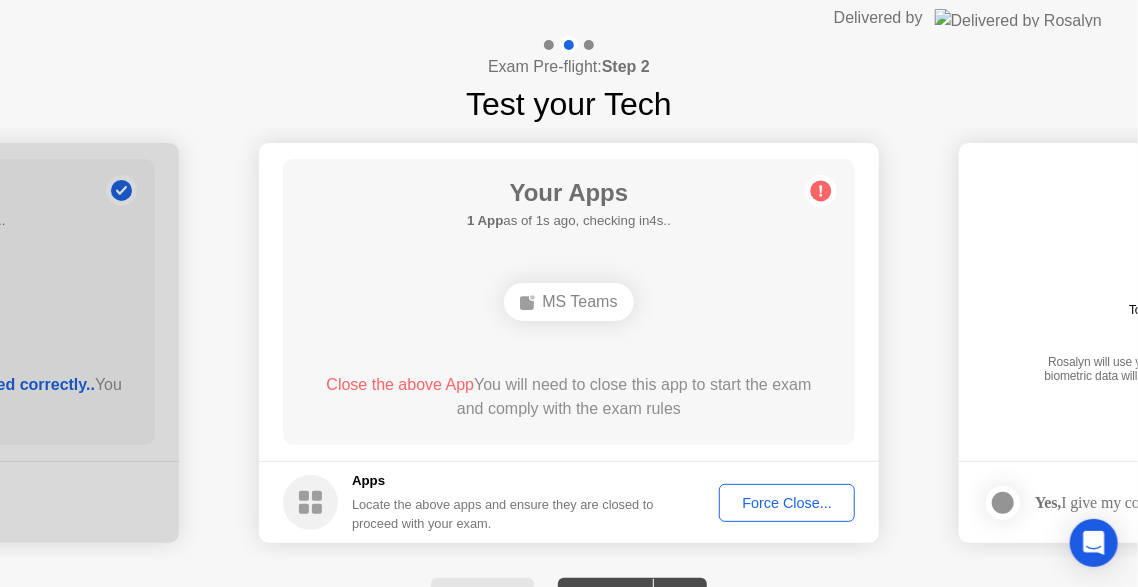 click on "MS Teams" 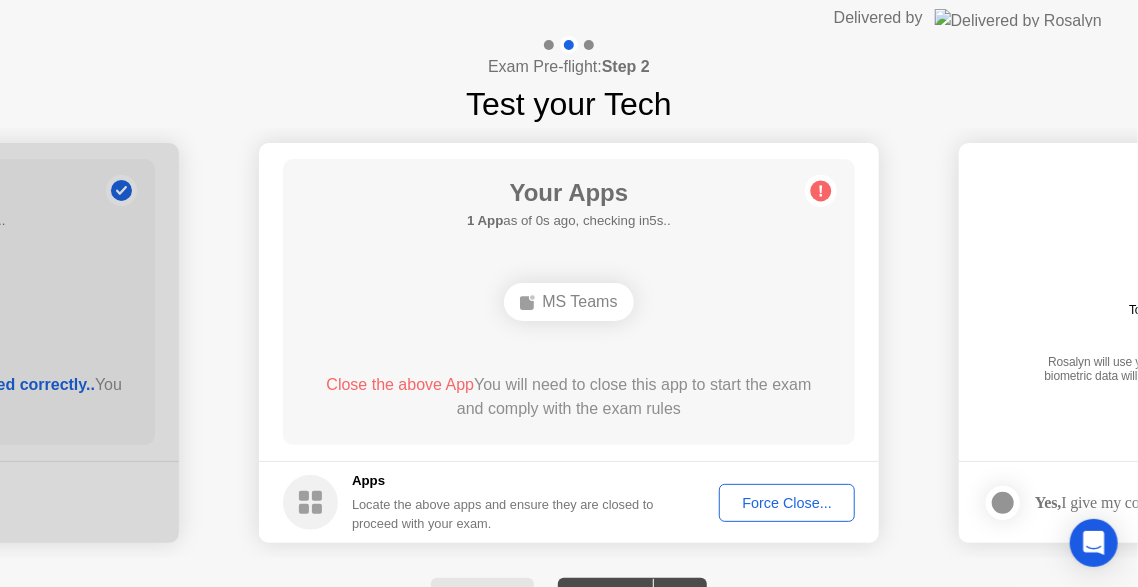 click on "Your Apps 1 App  as of 0s ago, checking in5s..  MS Teams  Close the above App  You will need to close this app to start the exam and comply with the exam rules" 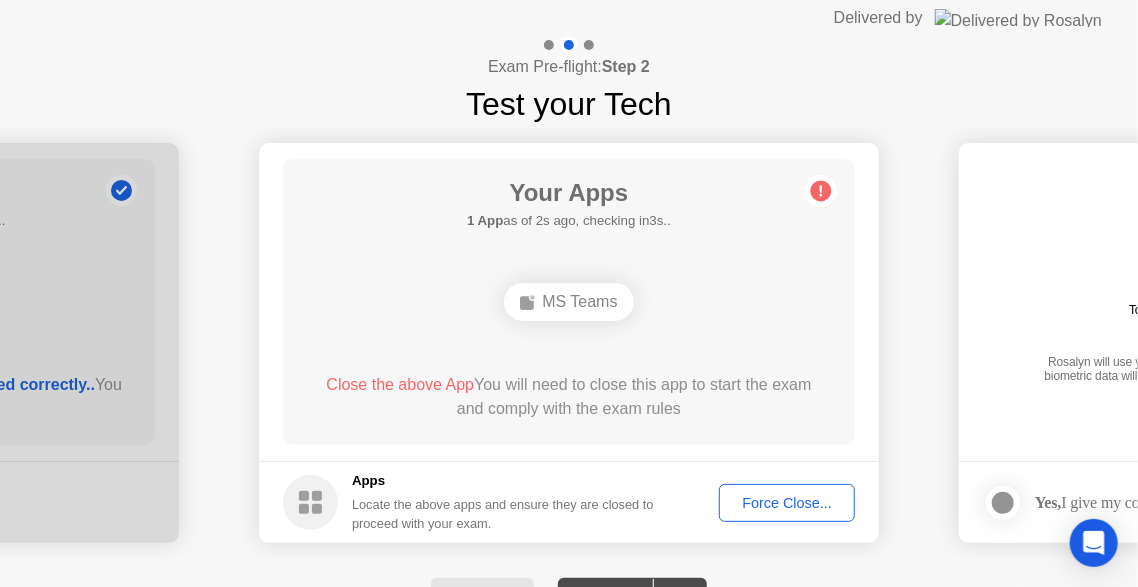click on "Force Close..." 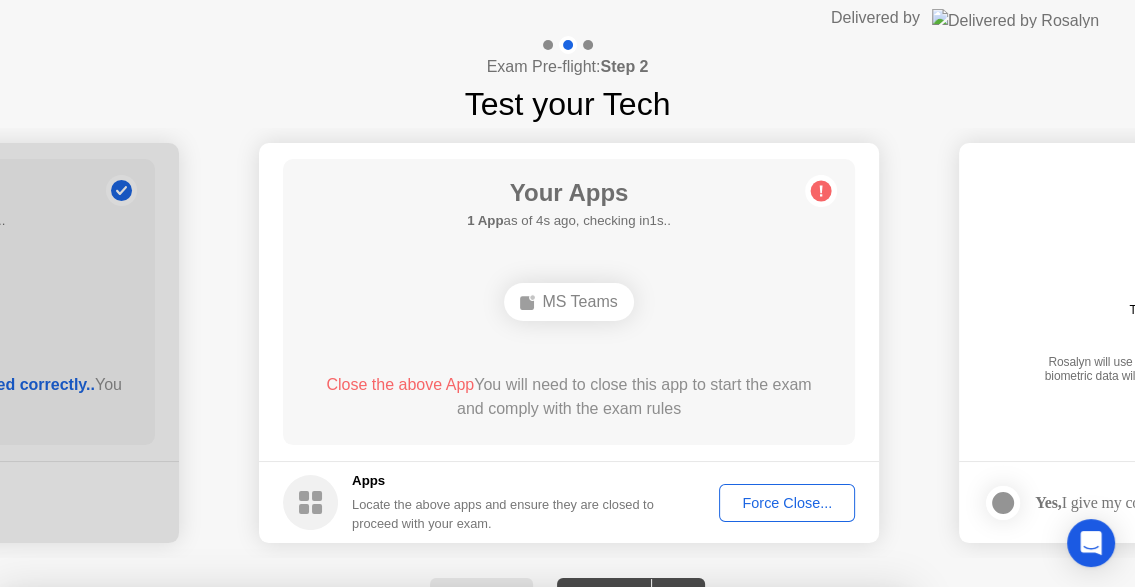 click on "Confirm" at bounding box center [521, 863] 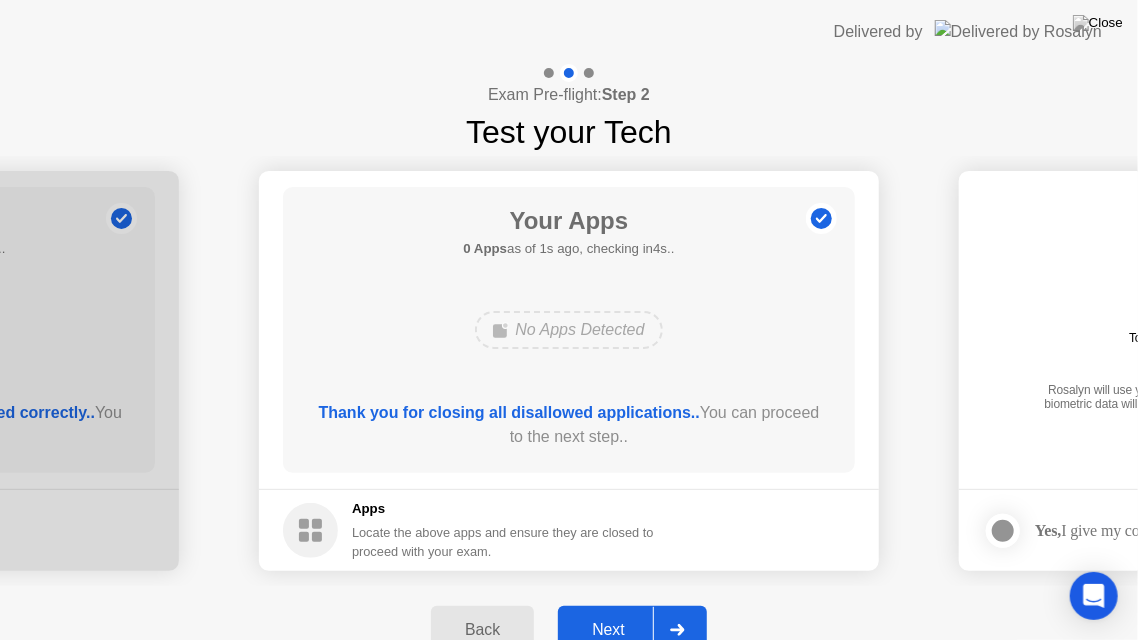 click on "Next" 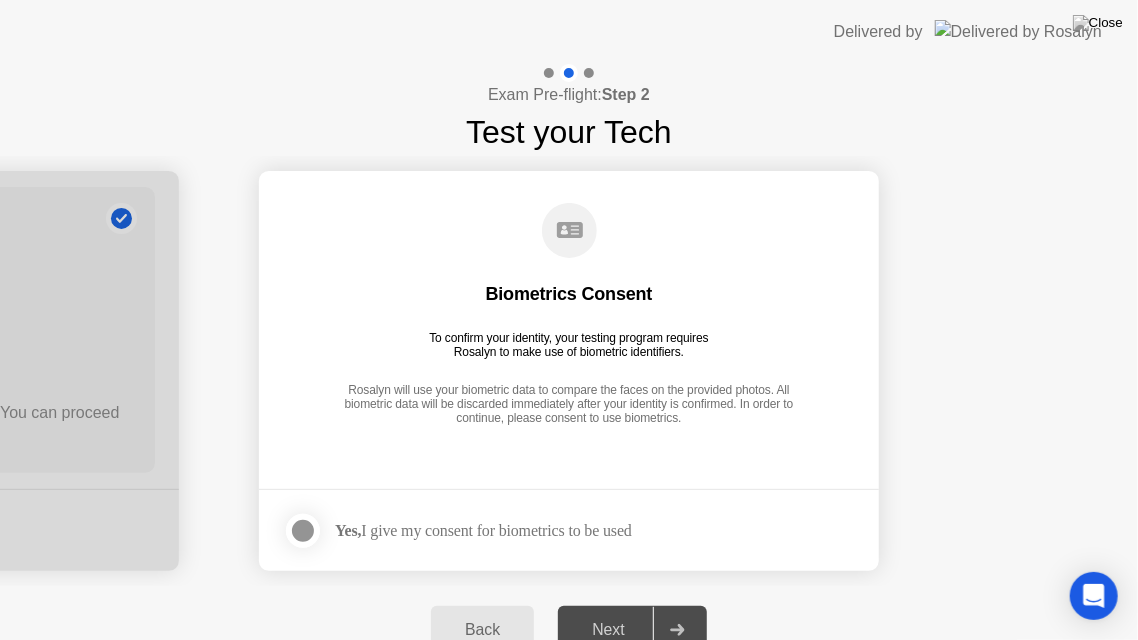 click on "Yes,  I give my consent for biometrics to be used" 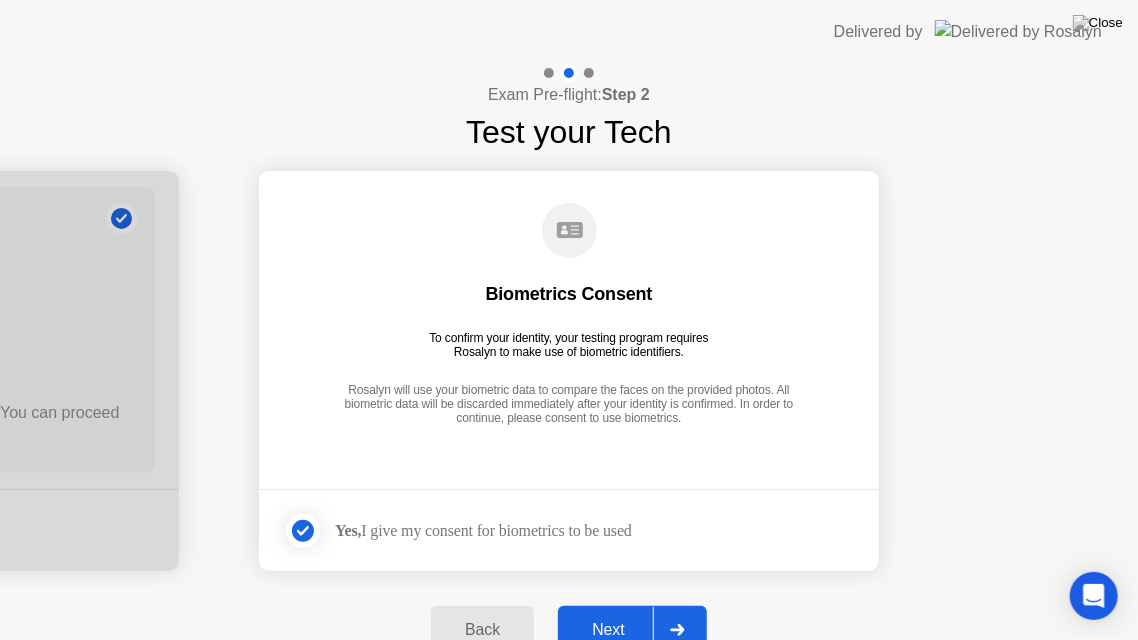 click on "Biometrics Consent   To confirm your identity, your testing program requires Rosalyn to make use of biometric identifiers.   Rosalyn will use your biometric data to compare the faces on the provided photos. All biometric data will be discarded immediately after your identity is confirmed. In order to continue, please consent to use biometrics." 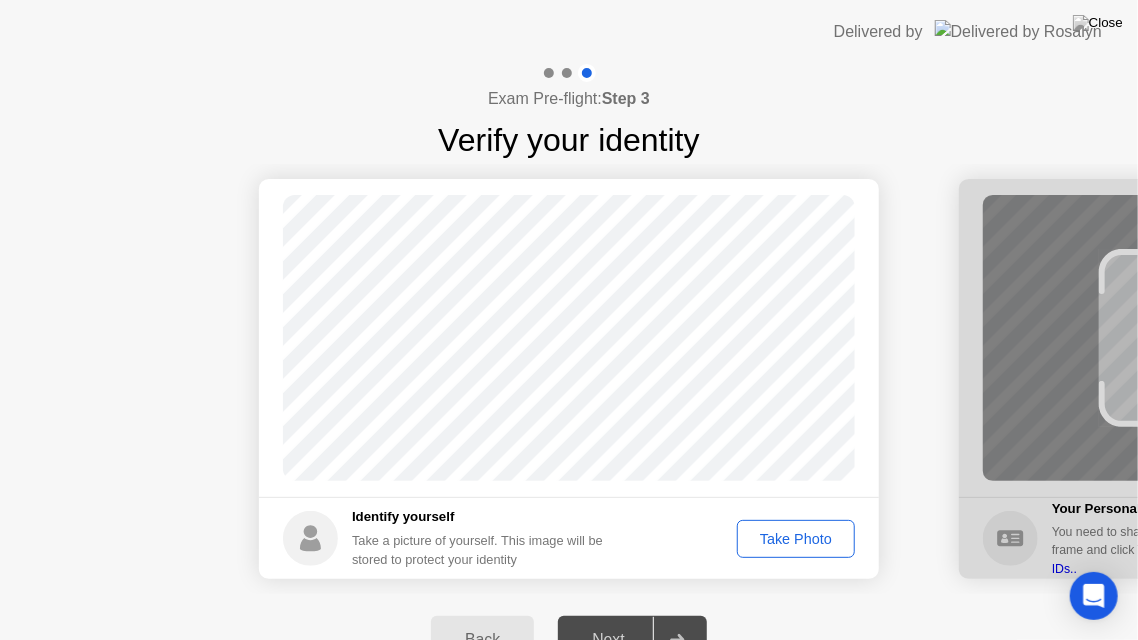 click on "Take Photo" 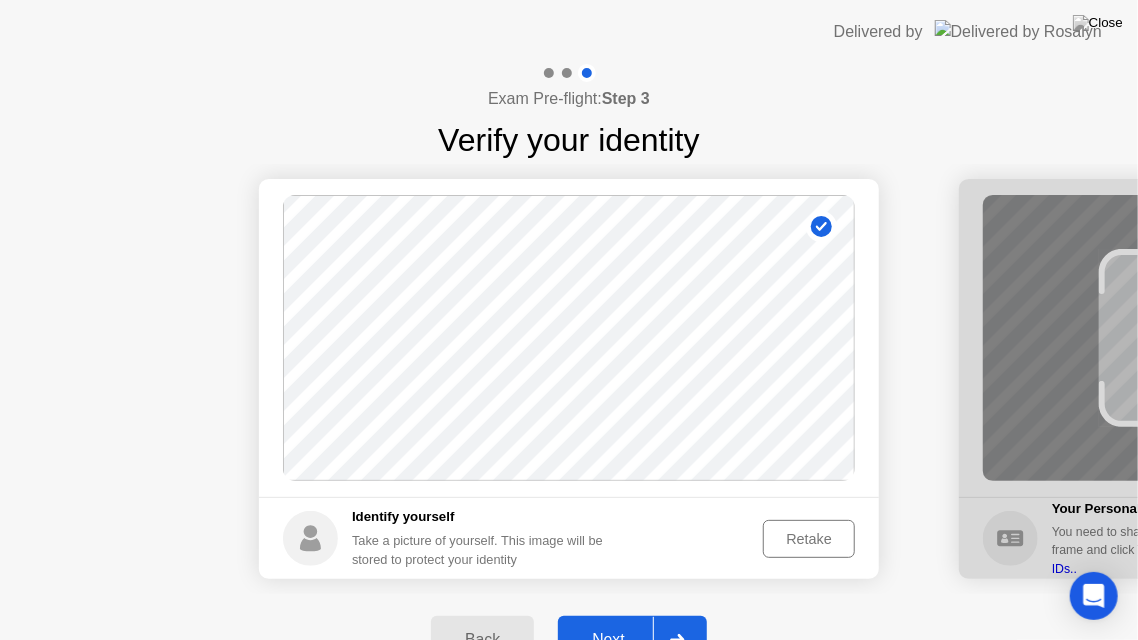 click on "Next" 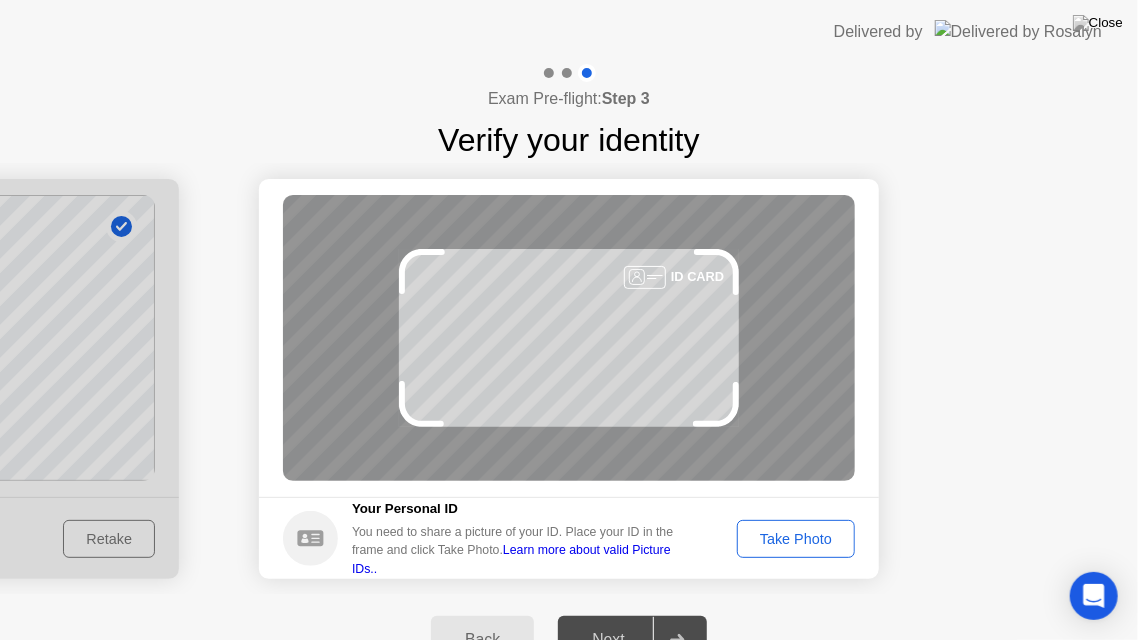 click on "Take Photo" 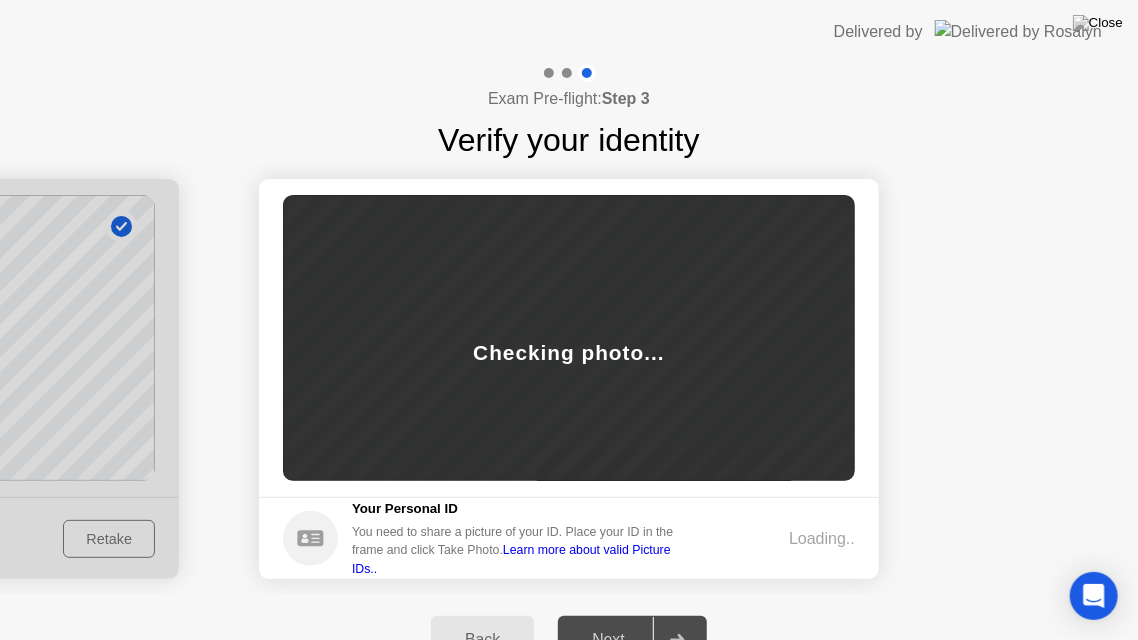 click on "Success Photo is correctly taken Identify yourself Take a picture of yourself. This image will be stored to protect your identity Retake Success Photo is correctly taken Unsuccess Photo is not correctly taken. Checking photo... Your Personal ID You need to share a picture of your ID. Place your ID in the frame and click Take Photo.  Learn more about valid Picture IDs.. Loading.." 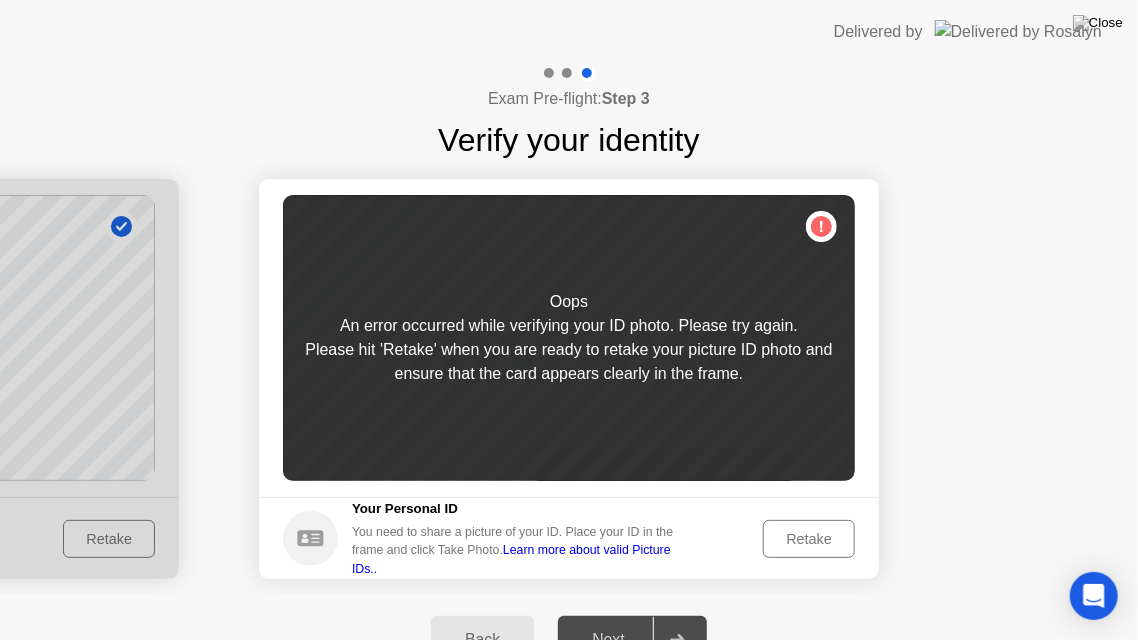 click on "Retake" 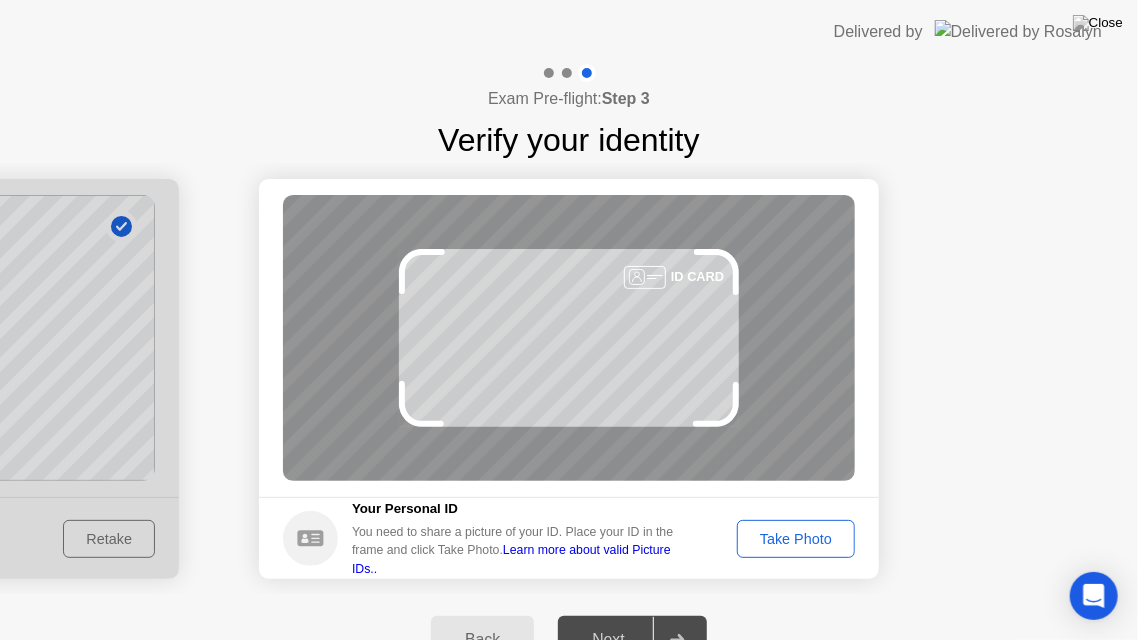 click on "ID CARD" 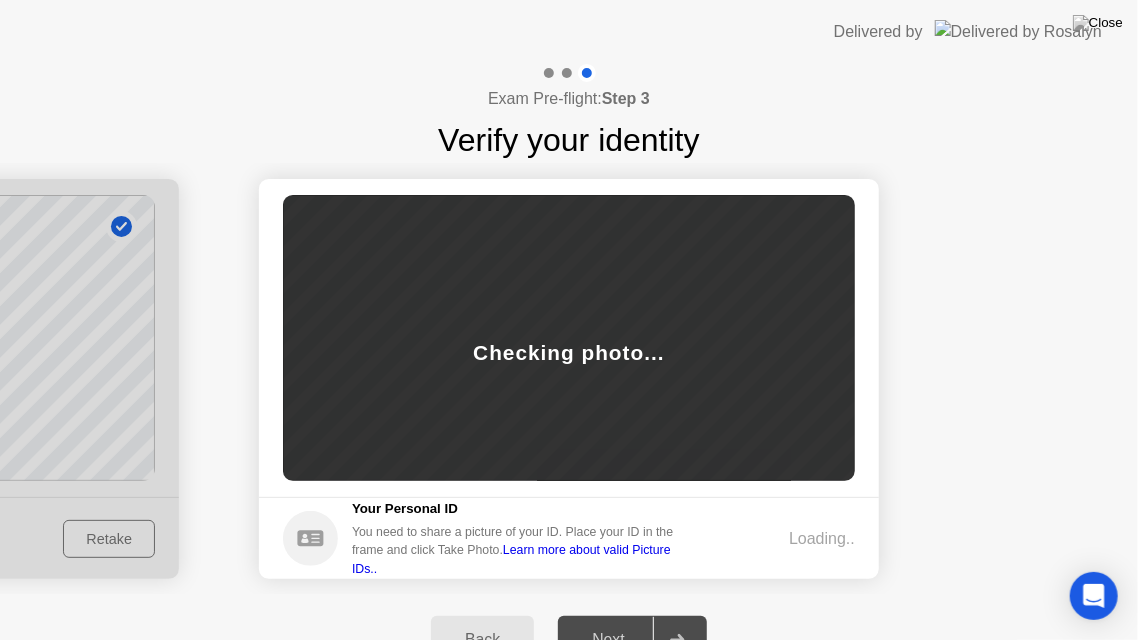 drag, startPoint x: 1060, startPoint y: 183, endPoint x: 1008, endPoint y: 111, distance: 88.814415 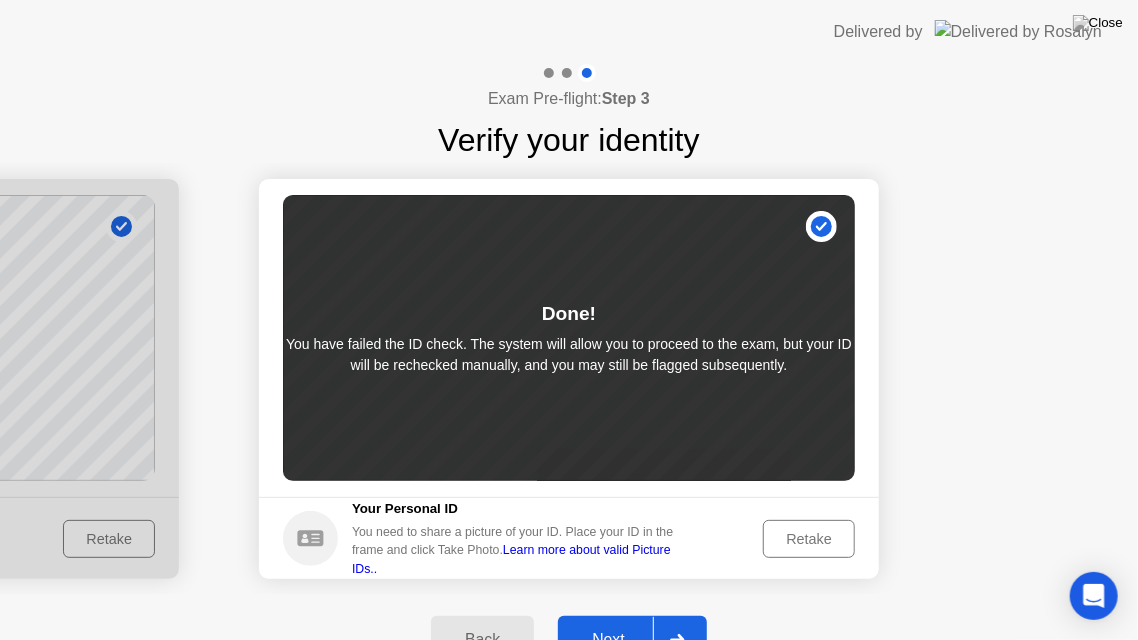 click on "Next" 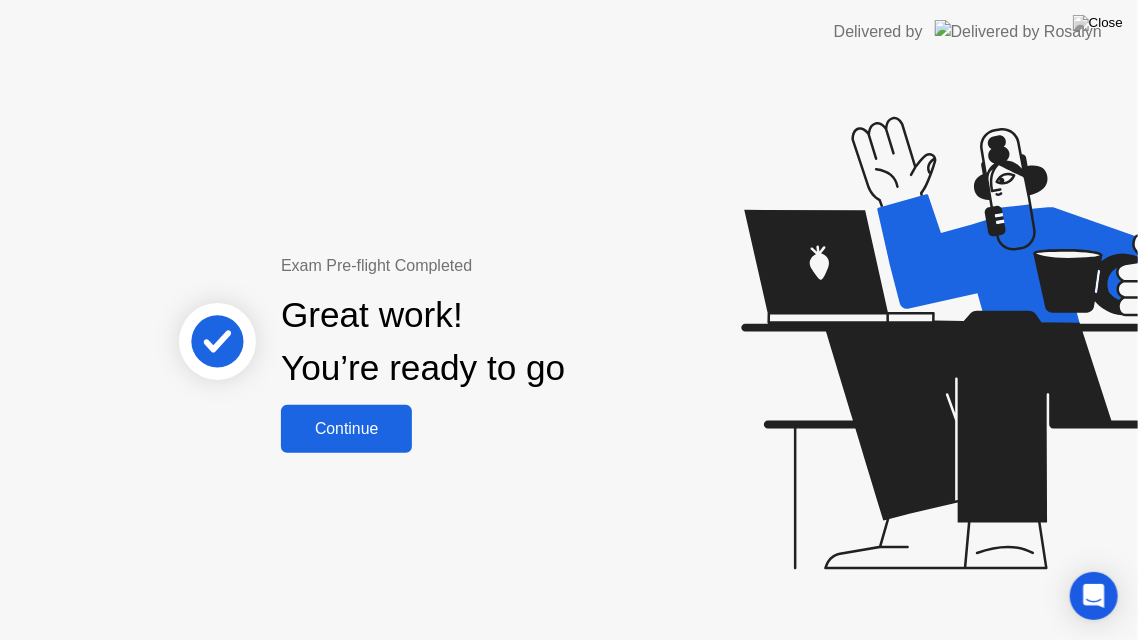 click on "Continue" 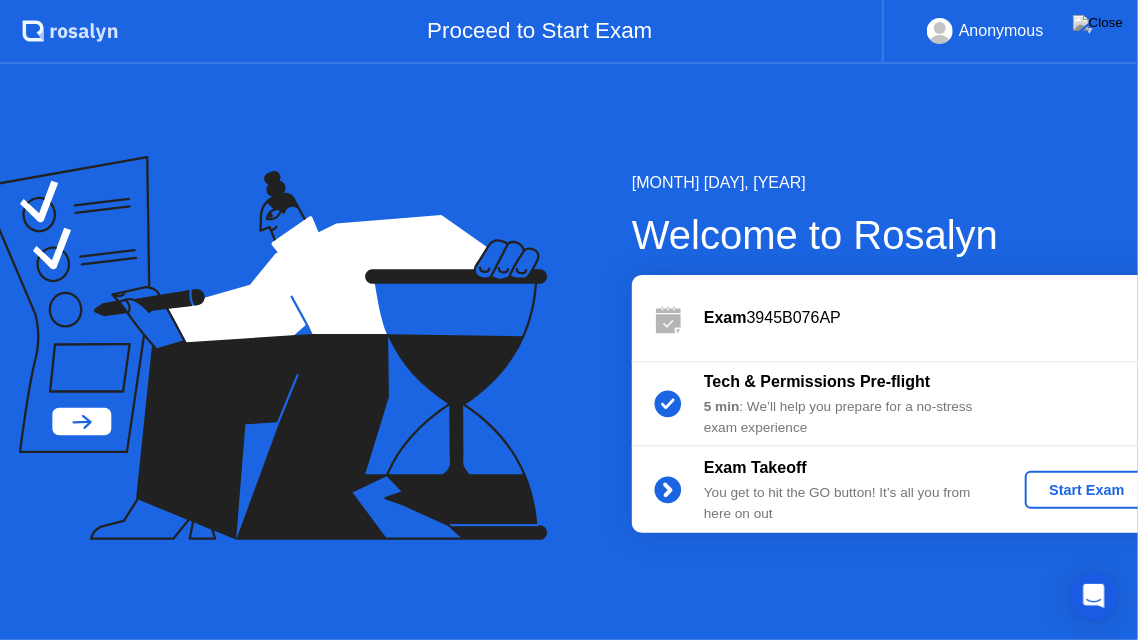 click on "Start Exam" 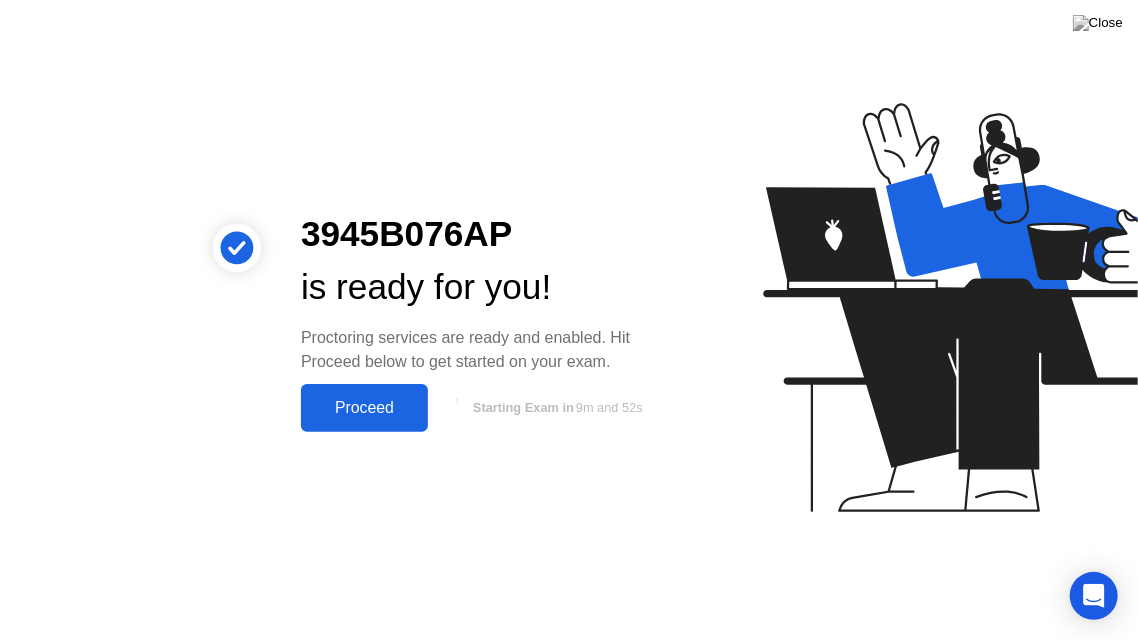 click on "Proceed" 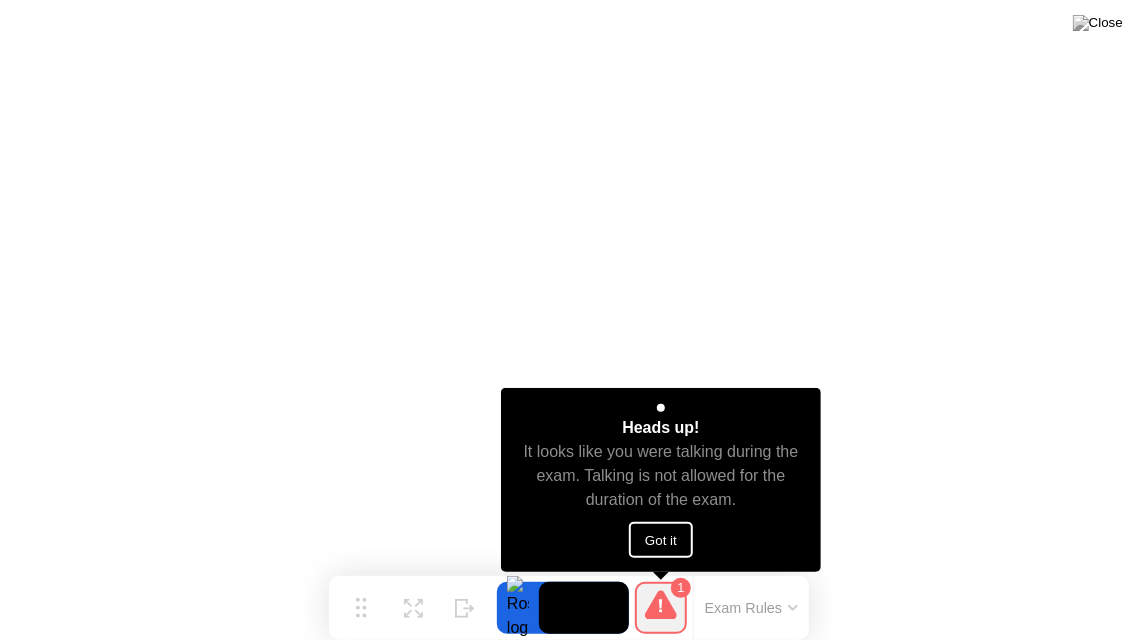 click on "Got it" 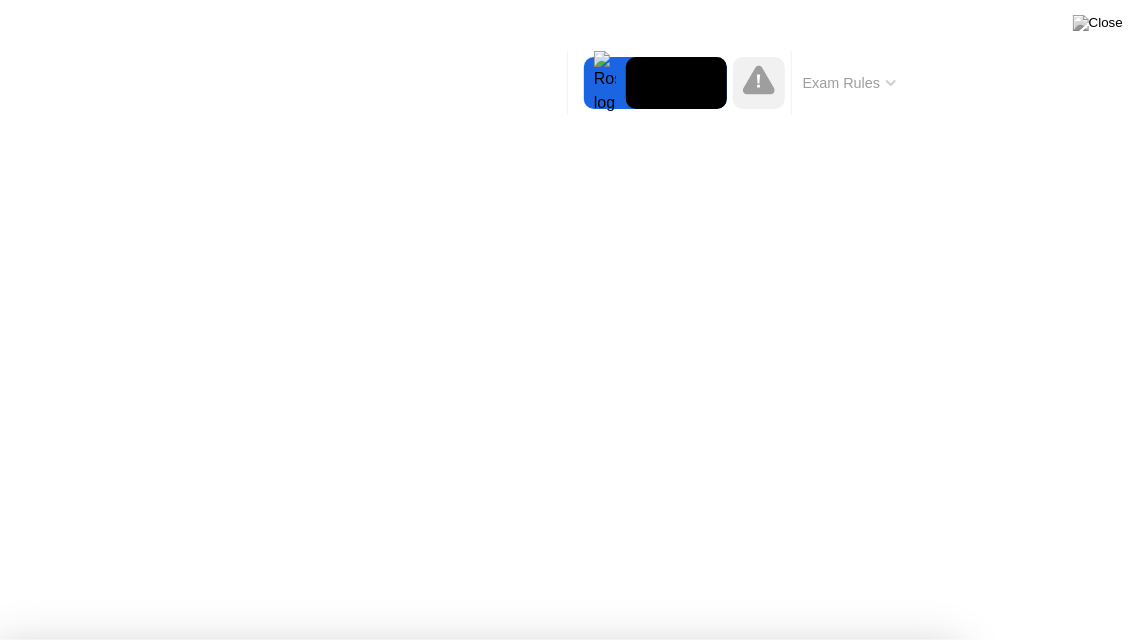 click on "Oops, we lost contact We have attempted to reconnect your internet connection, but it is no longer available. Due to this your Rosalyn session cannot proceed and must be closed. Please read our support documentation for more information. Close App" at bounding box center [478, 941] 